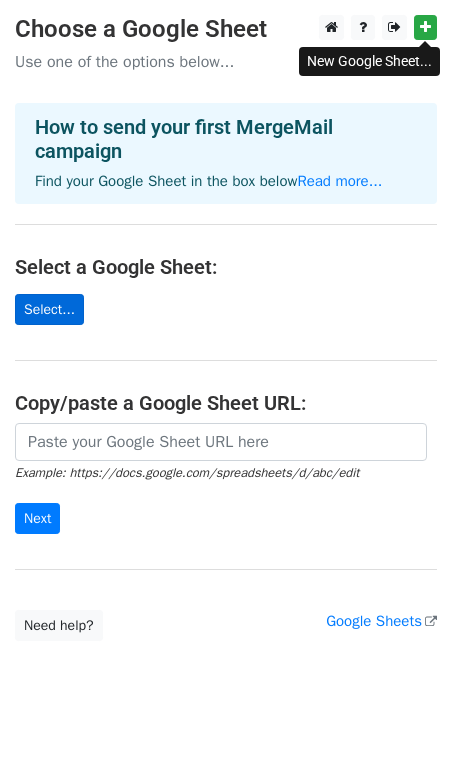 scroll, scrollTop: 0, scrollLeft: 0, axis: both 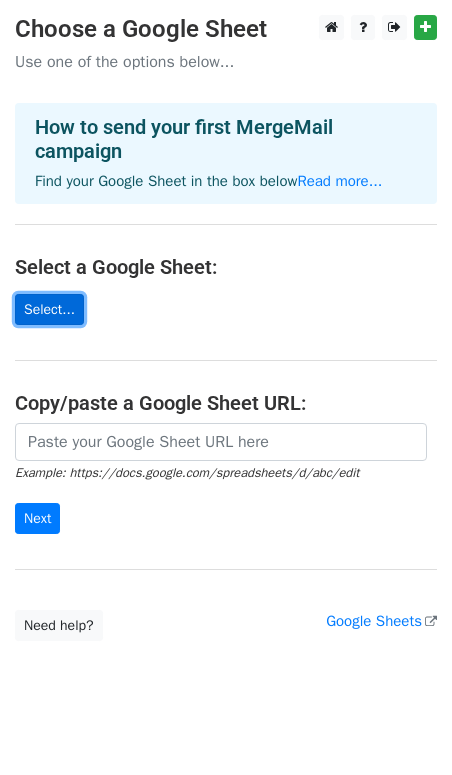 click on "Select..." at bounding box center [49, 309] 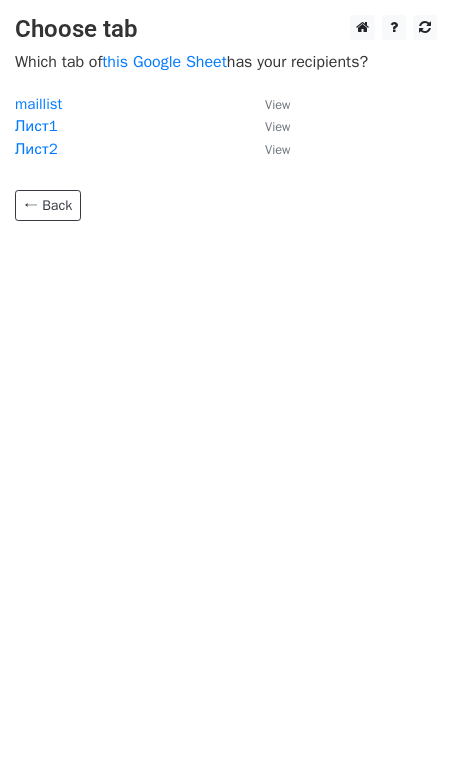 scroll, scrollTop: 0, scrollLeft: 0, axis: both 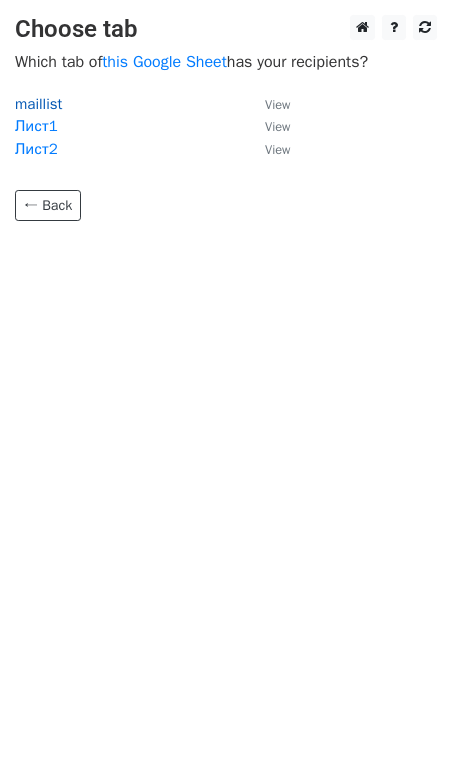 click on "maillist" at bounding box center [38, 104] 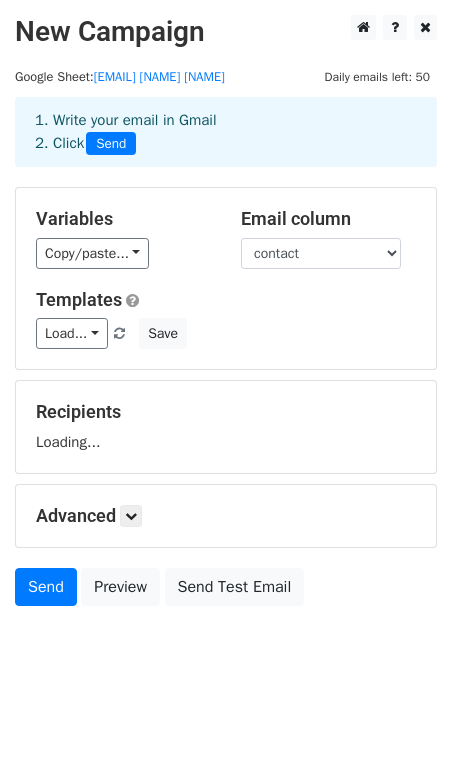 scroll, scrollTop: 0, scrollLeft: 0, axis: both 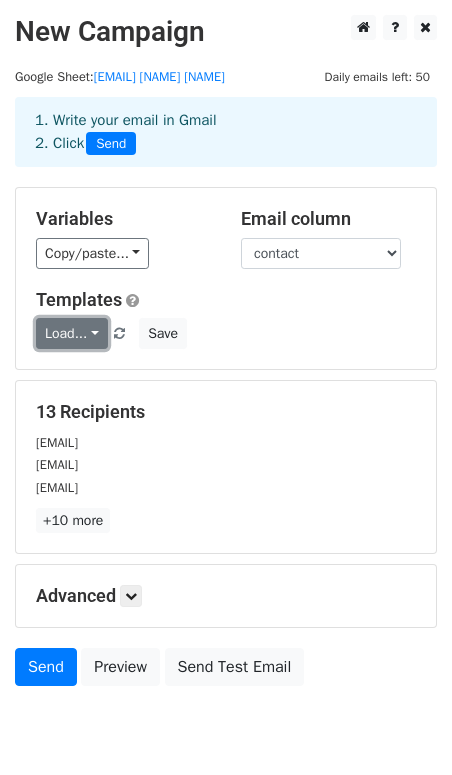 click on "Load..." at bounding box center [72, 333] 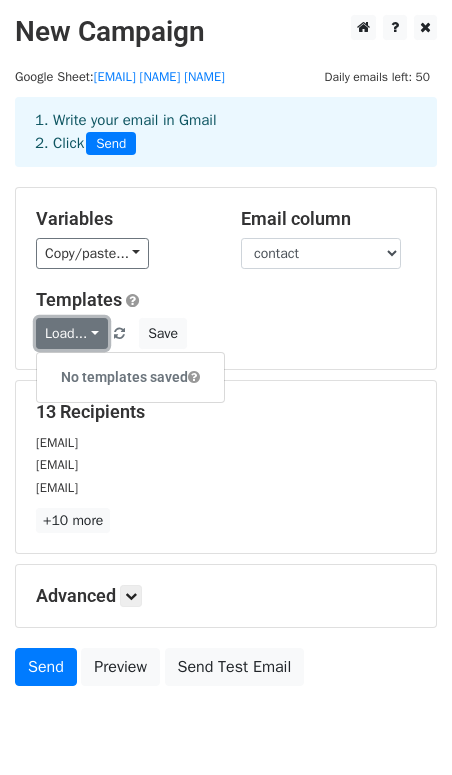 click on "Load..." at bounding box center (72, 333) 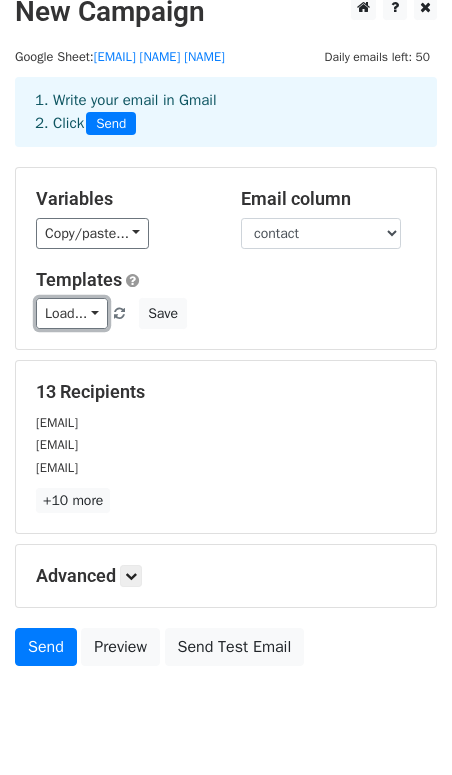 scroll, scrollTop: 0, scrollLeft: 0, axis: both 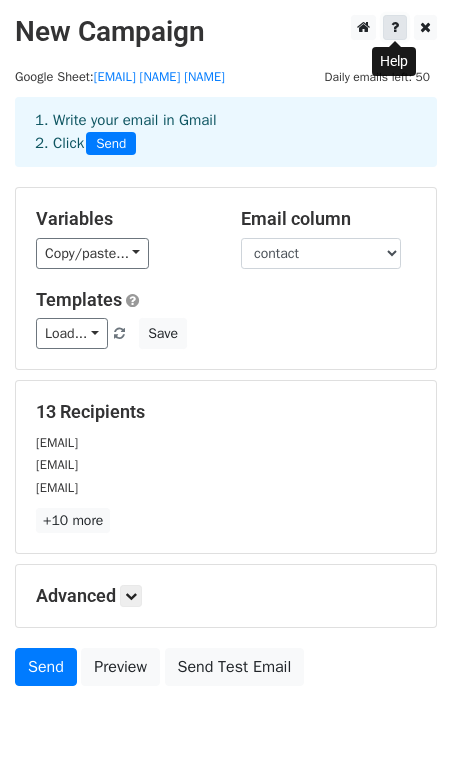 click at bounding box center (395, 27) 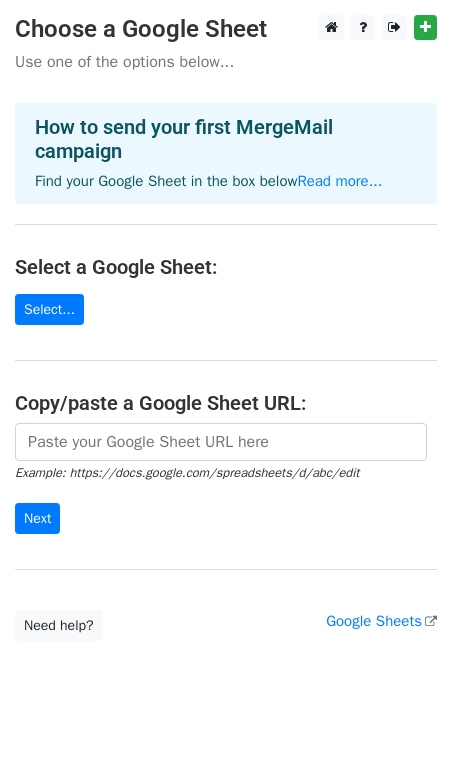 scroll, scrollTop: 0, scrollLeft: 0, axis: both 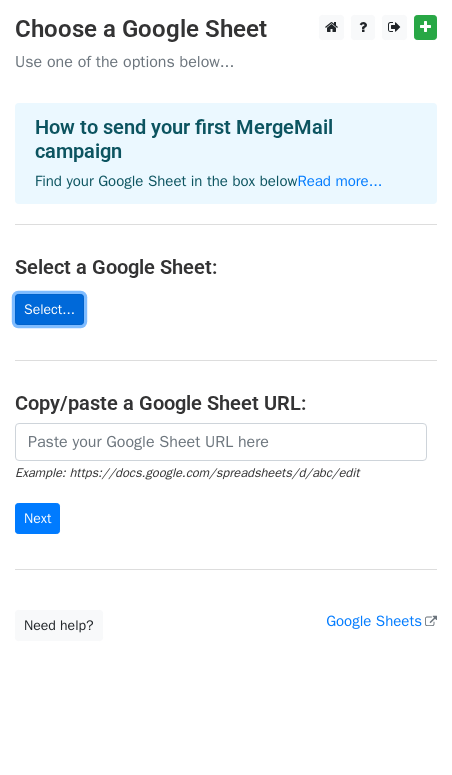 click on "Select..." at bounding box center [49, 309] 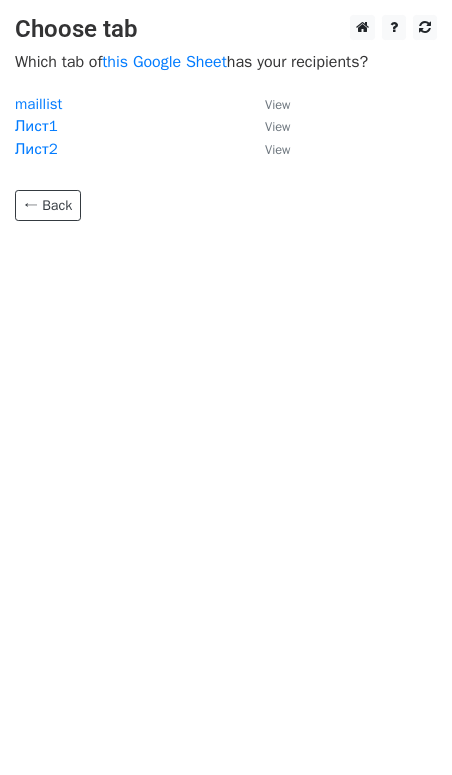 scroll, scrollTop: 0, scrollLeft: 0, axis: both 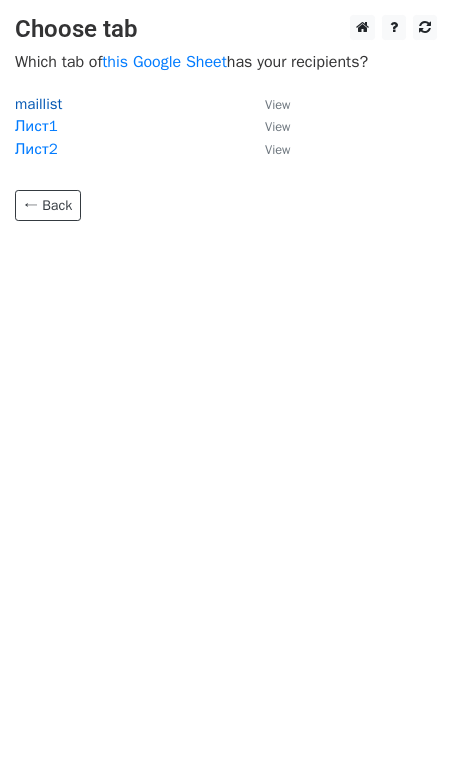 click on "maillist" at bounding box center (38, 104) 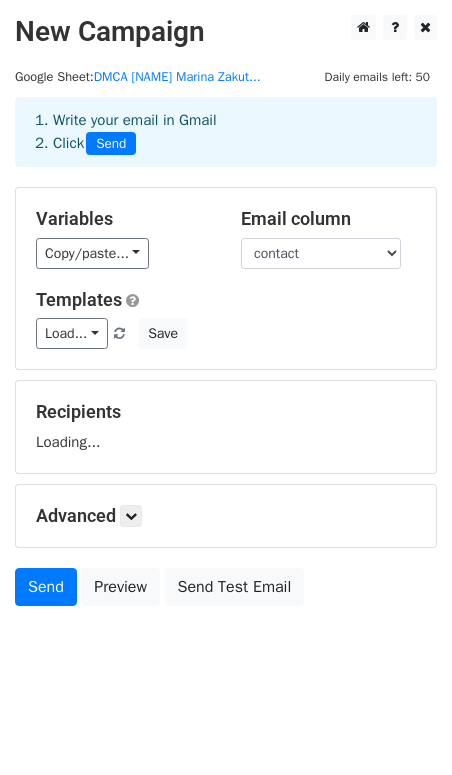 scroll, scrollTop: 0, scrollLeft: 0, axis: both 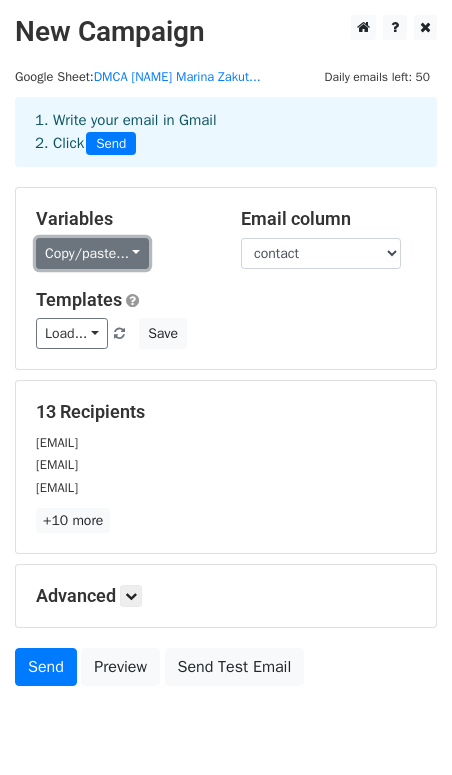 click on "Copy/paste..." at bounding box center [92, 253] 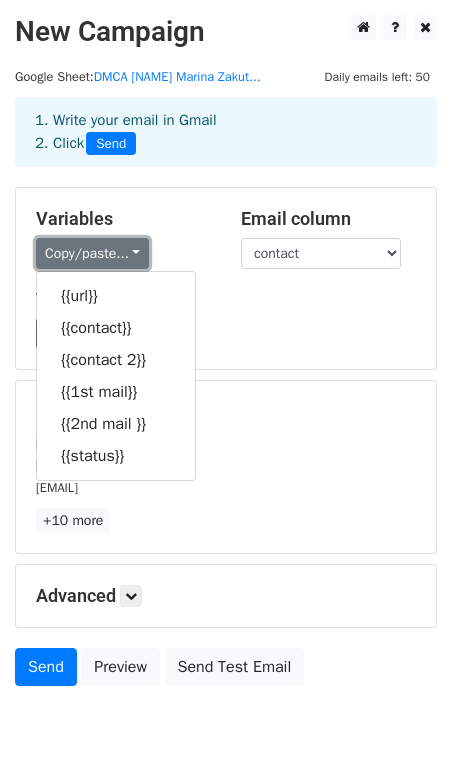 click on "Copy/paste..." at bounding box center [92, 253] 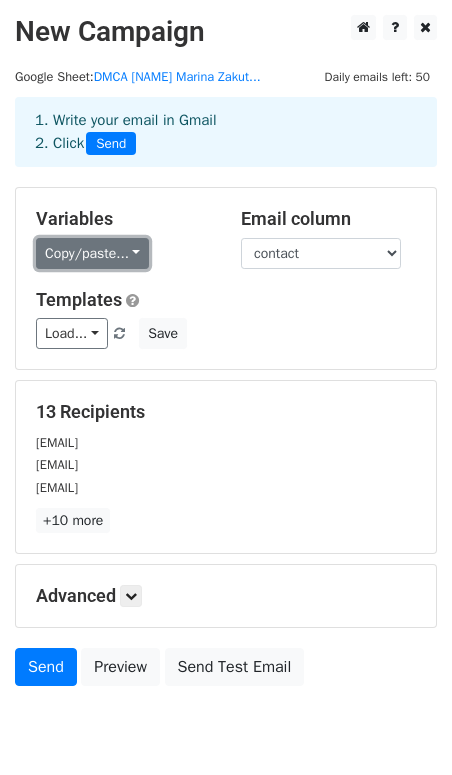 click on "Copy/paste..." at bounding box center [92, 253] 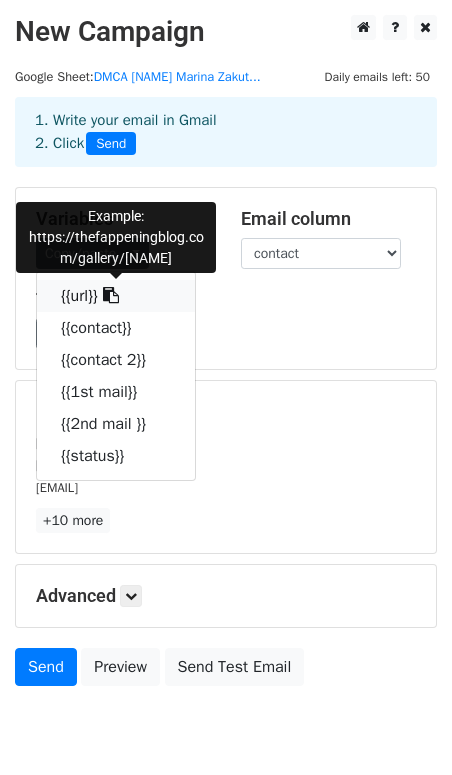 click on "{{url}}" at bounding box center [116, 296] 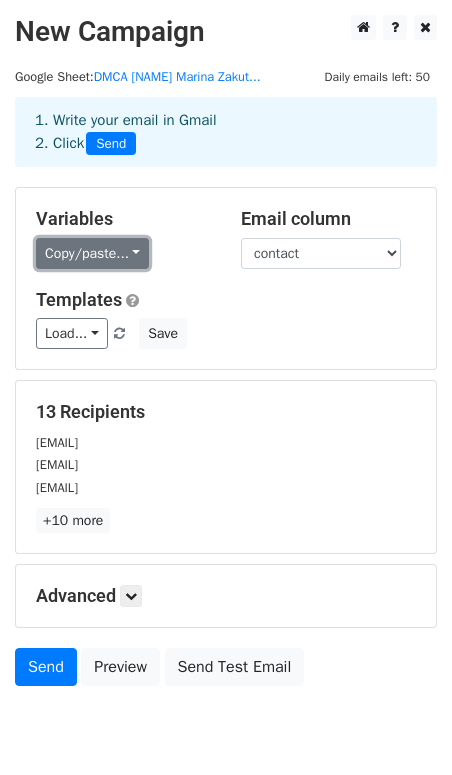 click on "Copy/paste..." at bounding box center (92, 253) 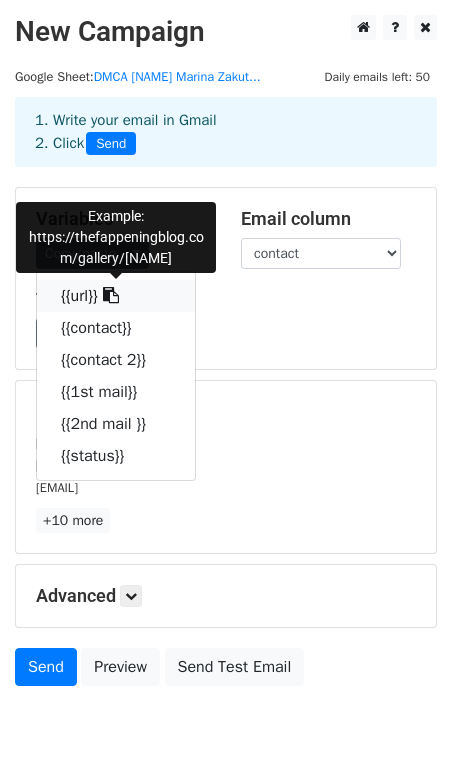 click at bounding box center (111, 295) 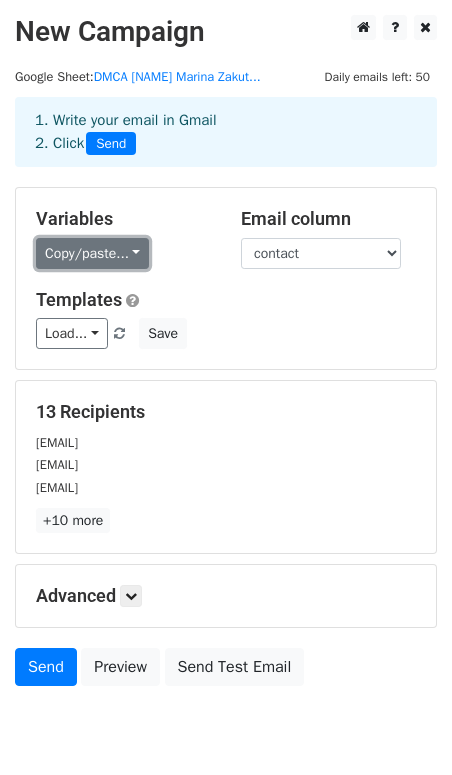 click on "Copy/paste..." at bounding box center (92, 253) 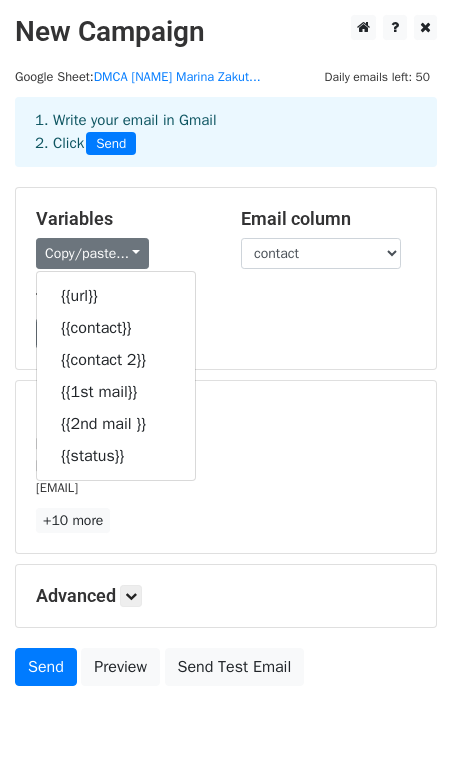 click on "Load...
No templates saved
Save" at bounding box center [226, 333] 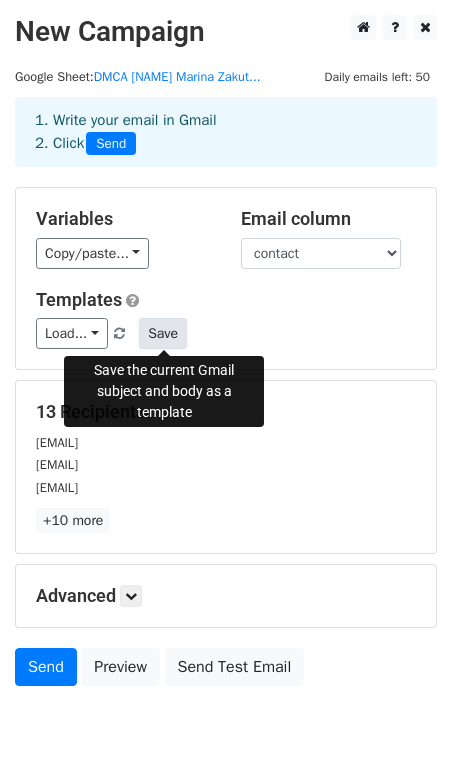 click on "Save" at bounding box center [163, 333] 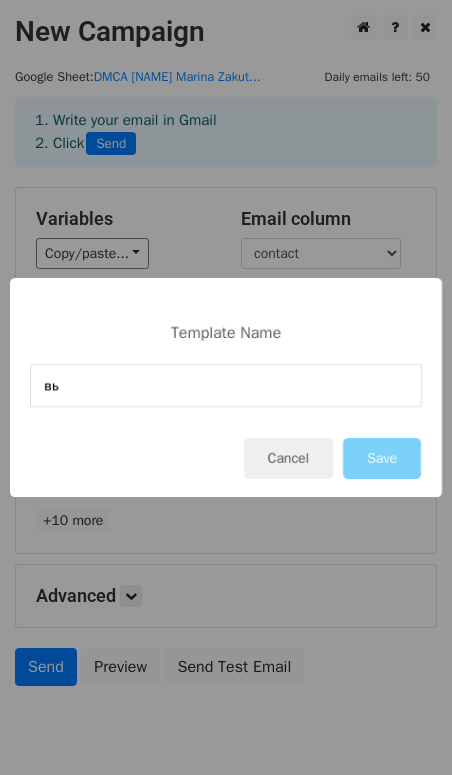 type on "в" 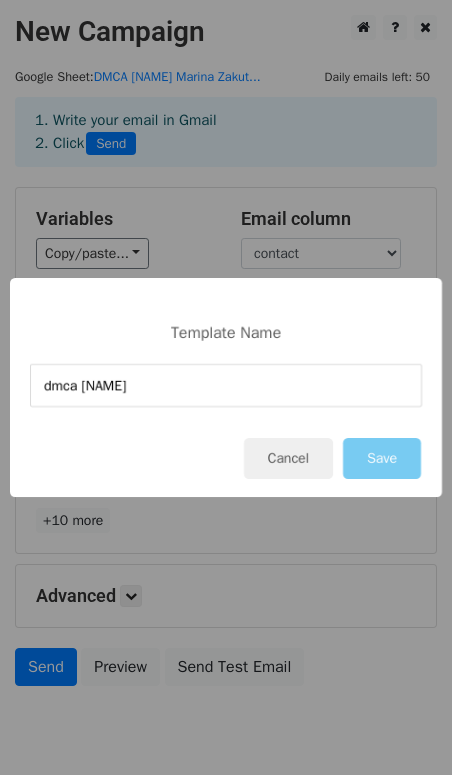 type on "dmca mamalatka" 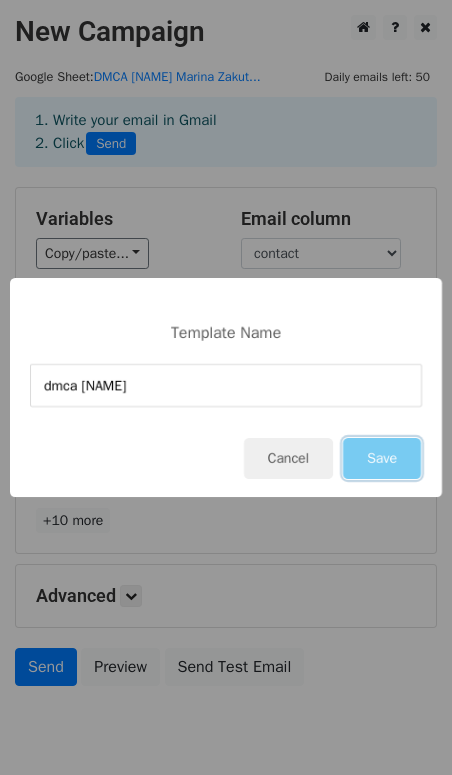 click on "Save" at bounding box center (382, 458) 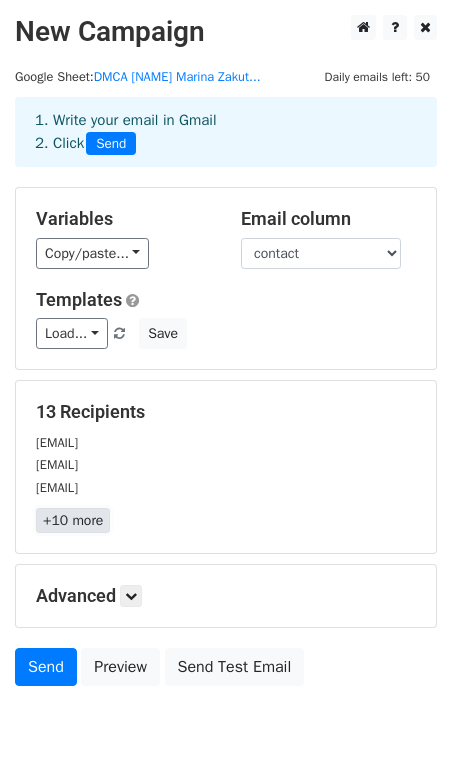 click on "+10 more" at bounding box center (73, 520) 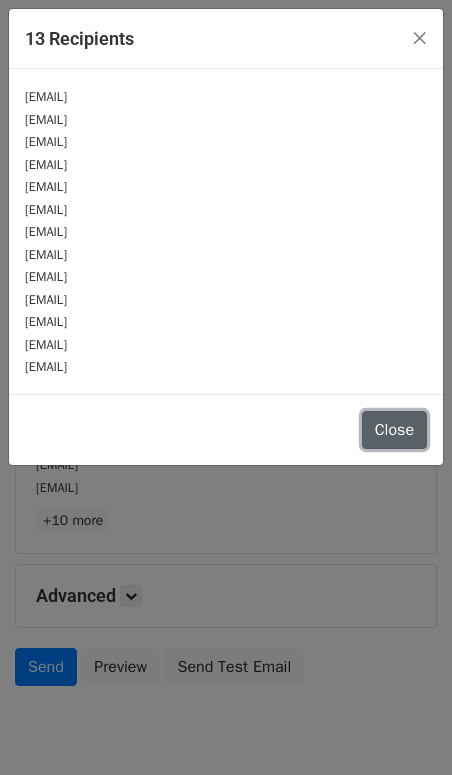 click on "Close" at bounding box center [394, 430] 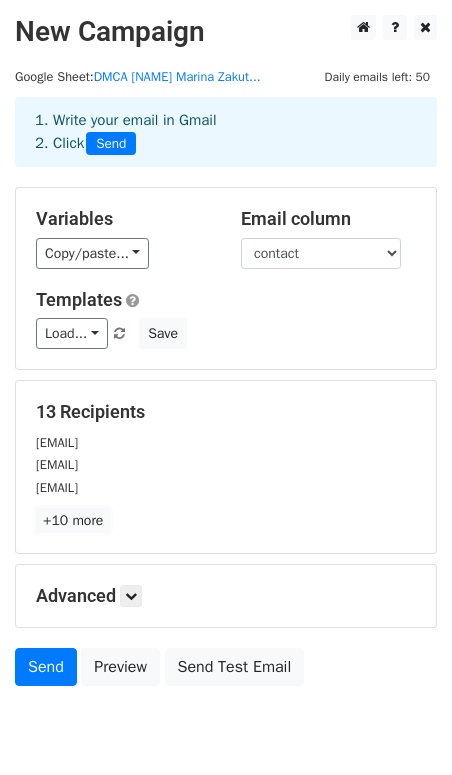 scroll, scrollTop: 81, scrollLeft: 0, axis: vertical 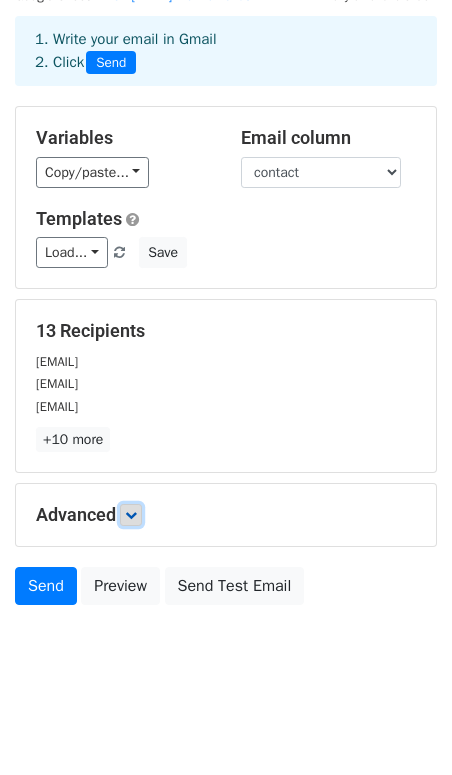 click at bounding box center (131, 515) 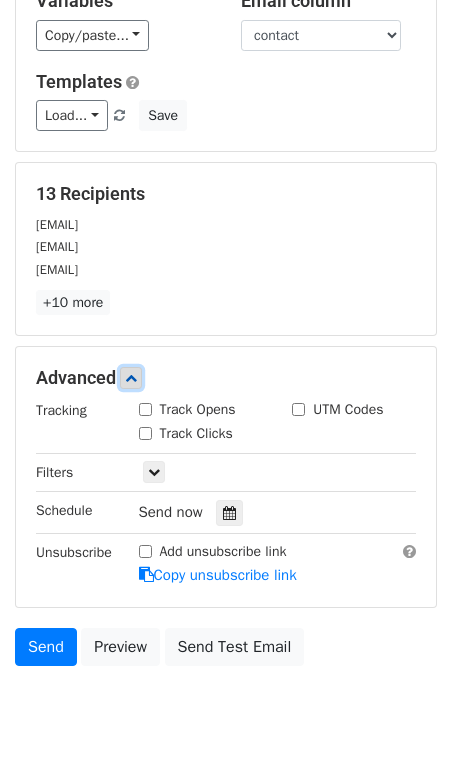 scroll, scrollTop: 222, scrollLeft: 0, axis: vertical 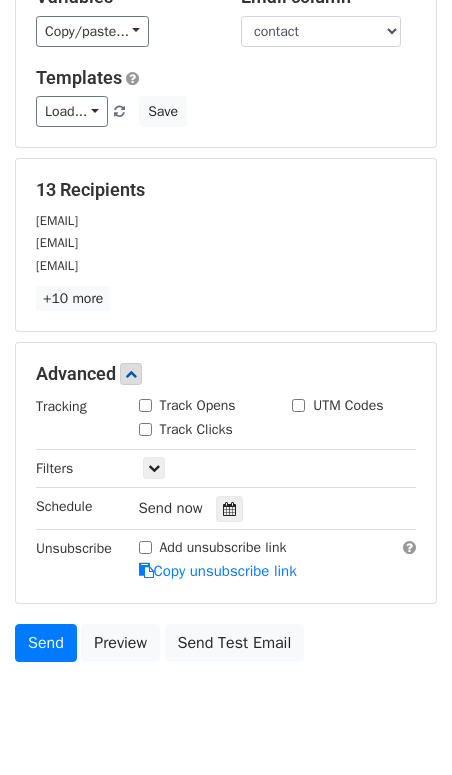 click on "Track Opens" at bounding box center (145, 405) 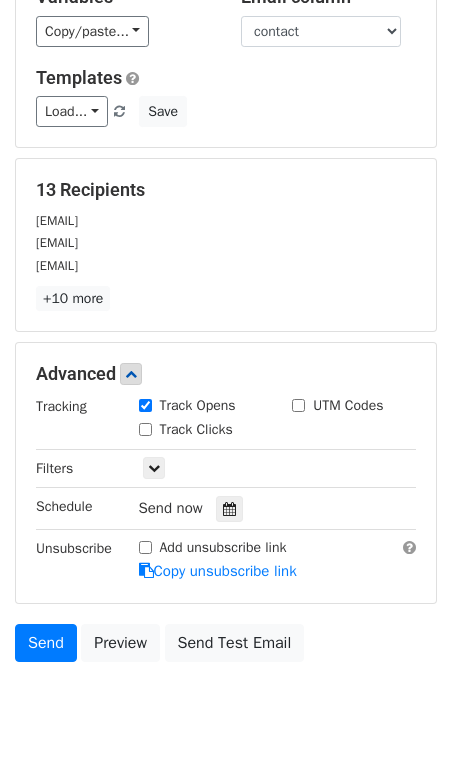 click on "Track Clicks" at bounding box center (145, 429) 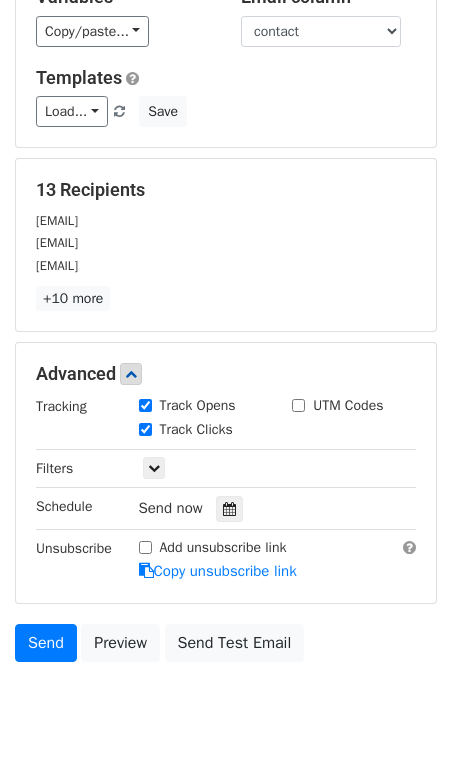 click on "UTM Codes" at bounding box center (298, 405) 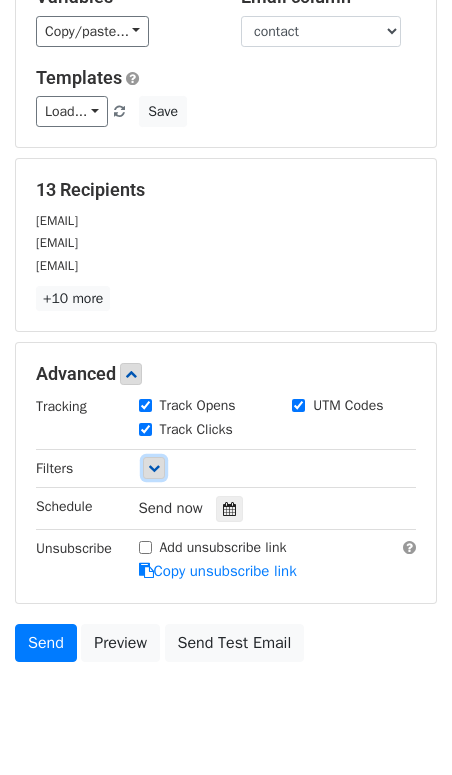 click at bounding box center (154, 468) 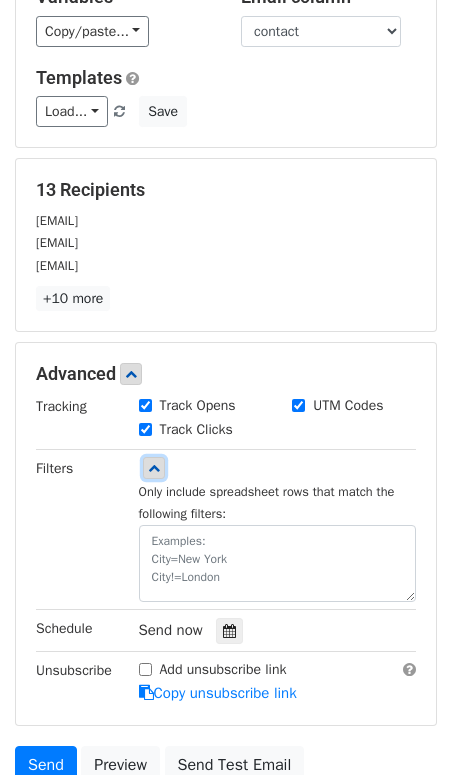 click at bounding box center (154, 468) 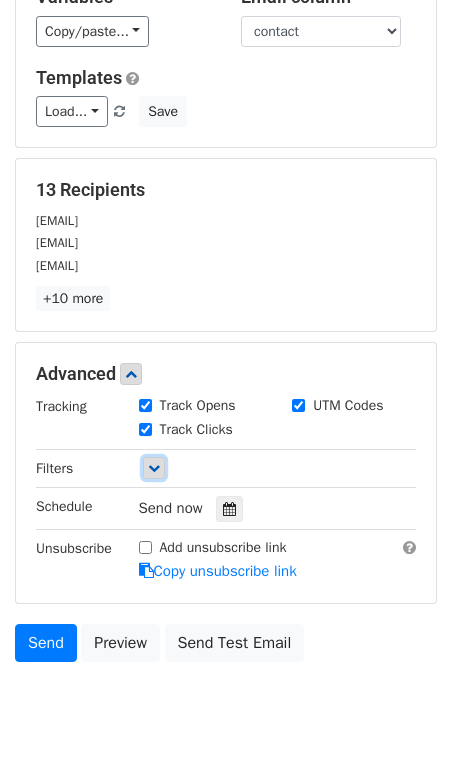 scroll, scrollTop: 277, scrollLeft: 0, axis: vertical 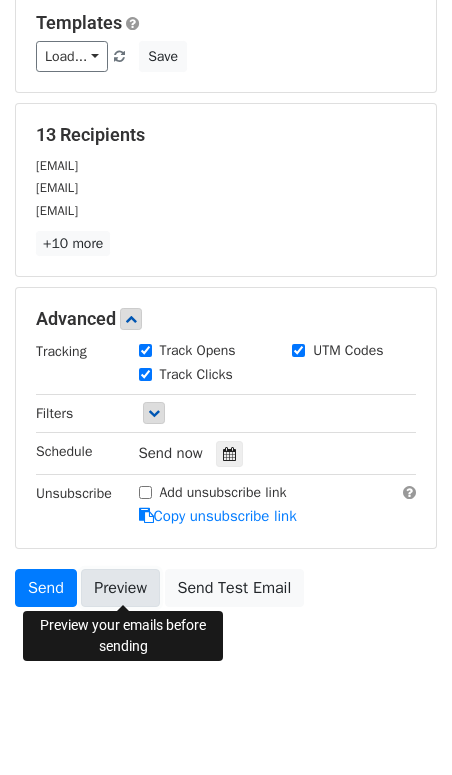 click on "Preview" at bounding box center (120, 588) 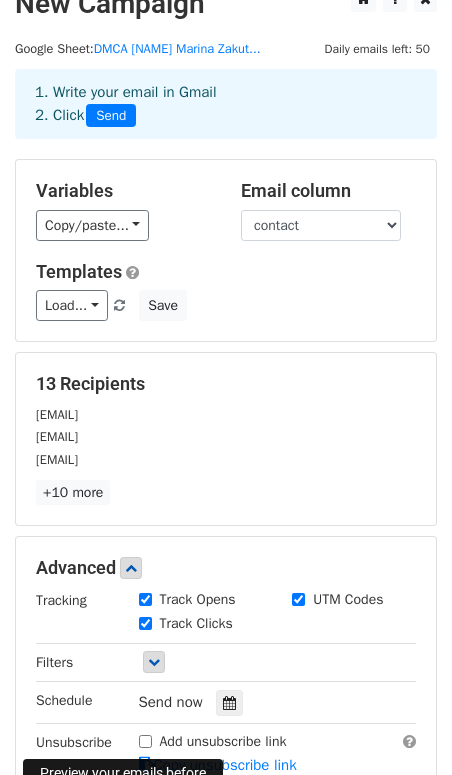 scroll, scrollTop: 0, scrollLeft: 0, axis: both 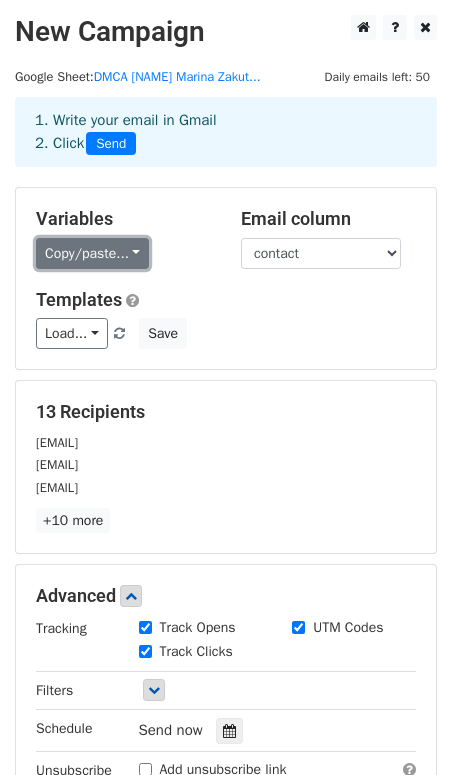 click on "Copy/paste..." at bounding box center [92, 253] 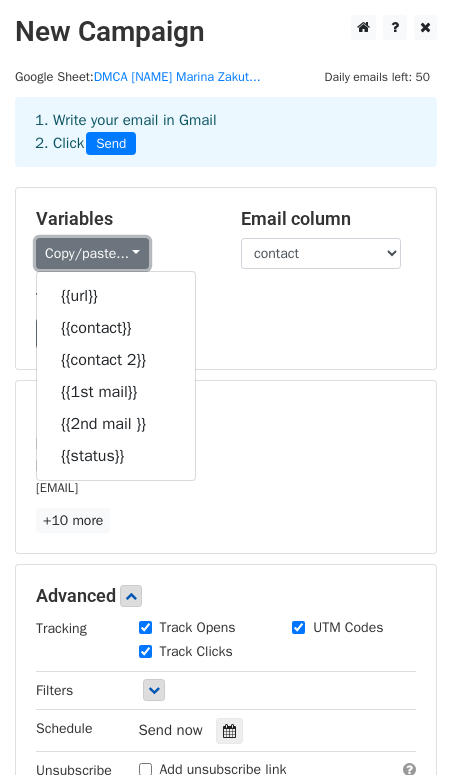 click on "Copy/paste..." at bounding box center (92, 253) 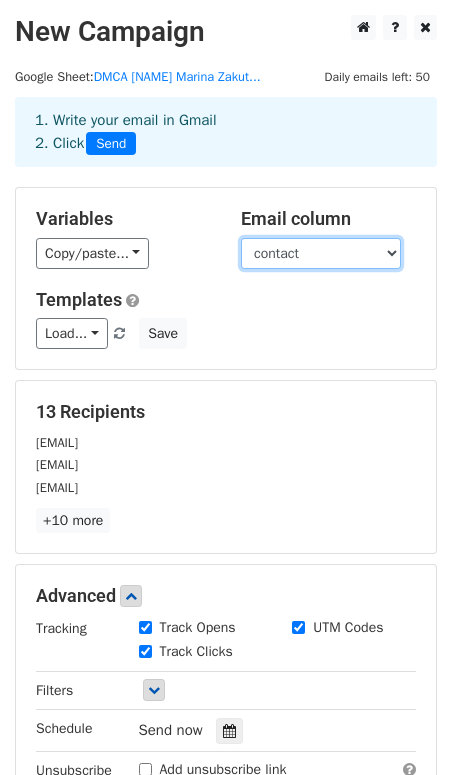click on "url
contact
contact 2
1st mail
2nd mail
status" at bounding box center (321, 253) 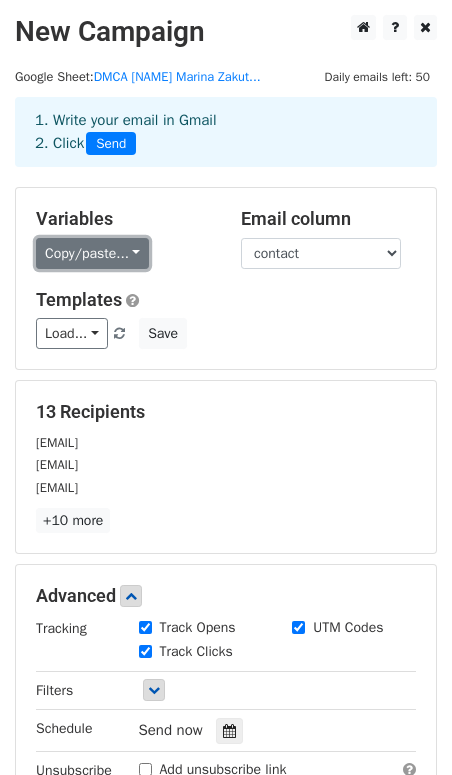 click on "Copy/paste..." at bounding box center [92, 253] 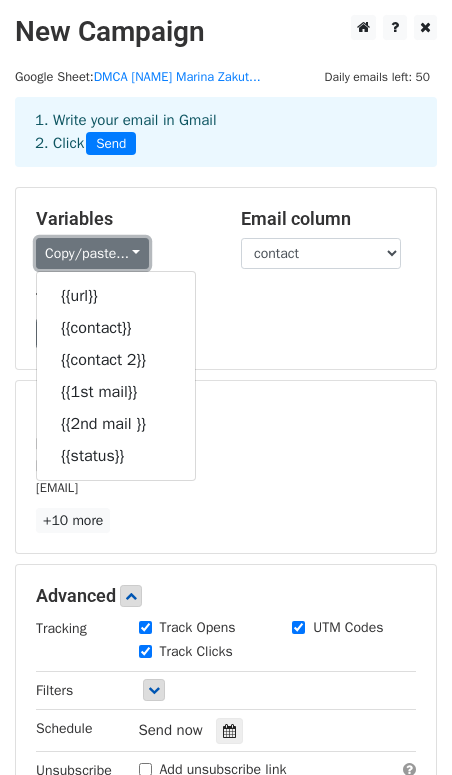 click on "Copy/paste..." at bounding box center (92, 253) 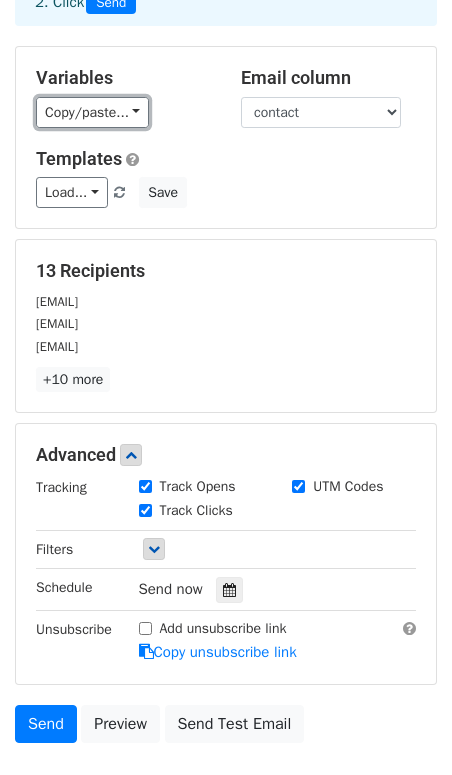 scroll, scrollTop: 277, scrollLeft: 0, axis: vertical 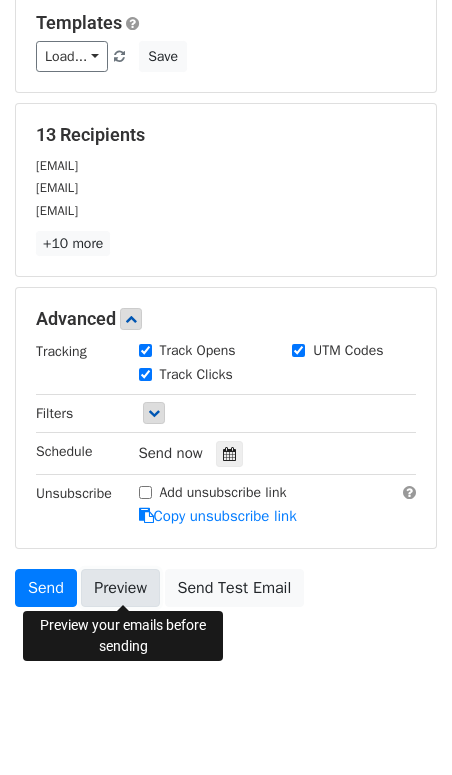 click on "Preview" at bounding box center (120, 588) 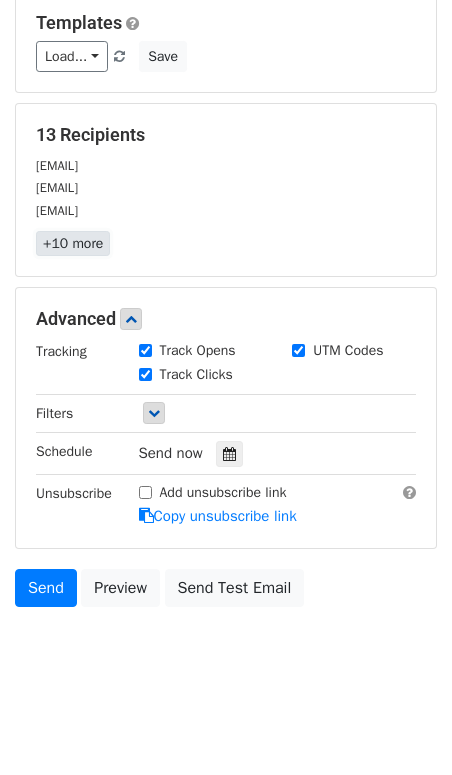 click on "+10 more" at bounding box center [73, 243] 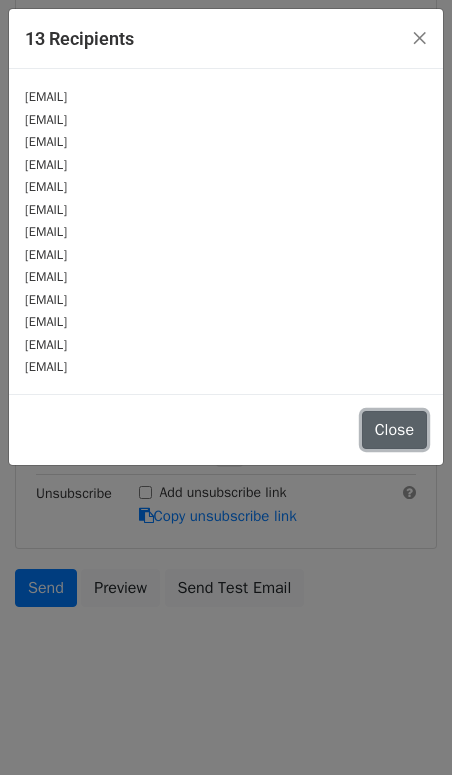 click on "Close" at bounding box center (394, 430) 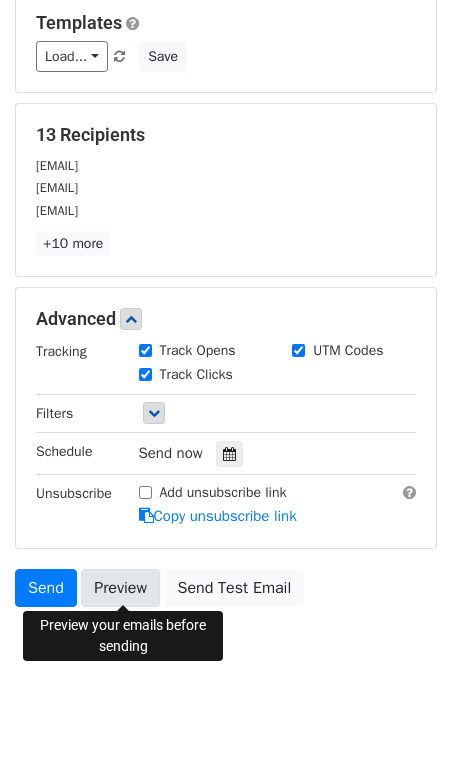 click on "Preview" at bounding box center [120, 588] 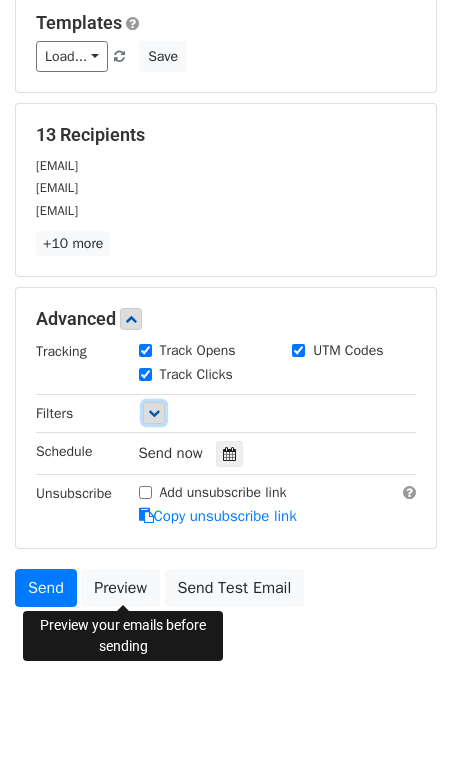 click at bounding box center (154, 413) 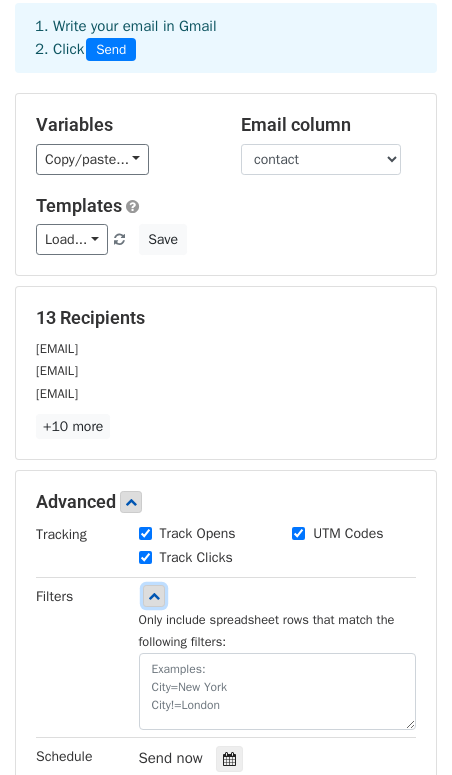 scroll, scrollTop: 91, scrollLeft: 0, axis: vertical 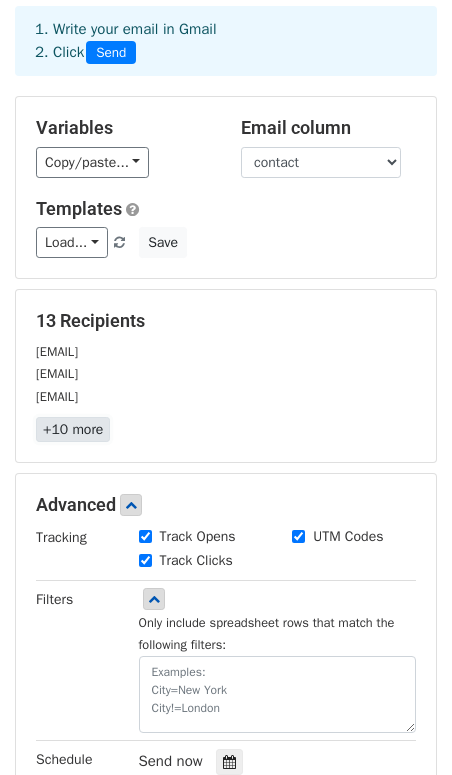 click on "+10 more" at bounding box center [73, 429] 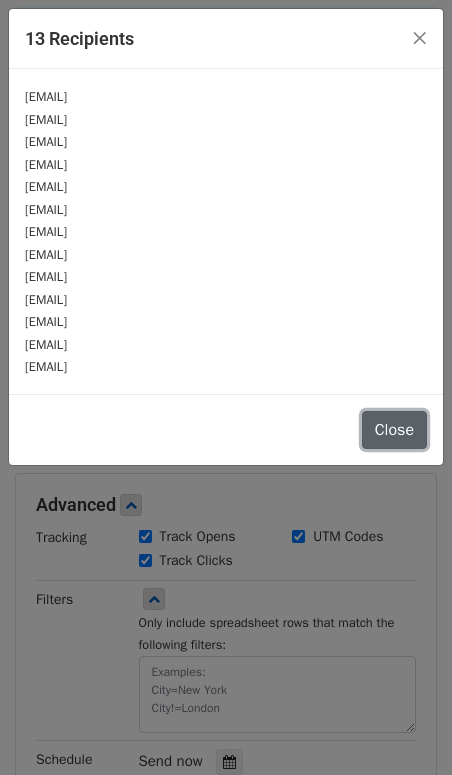 click on "Close" at bounding box center [394, 430] 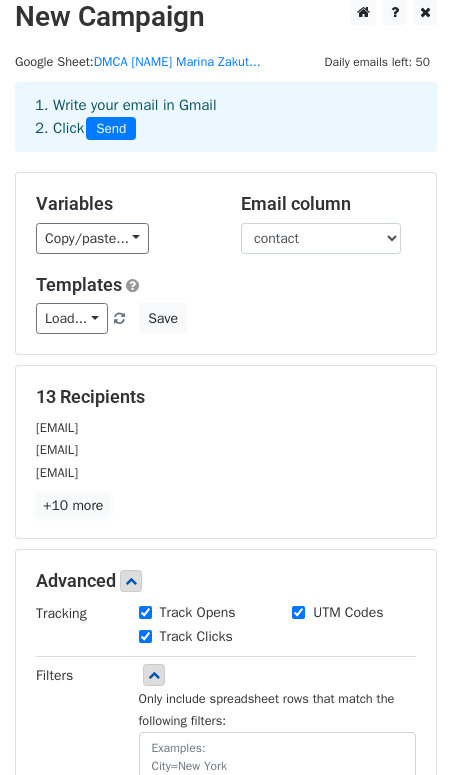 scroll, scrollTop: 7, scrollLeft: 0, axis: vertical 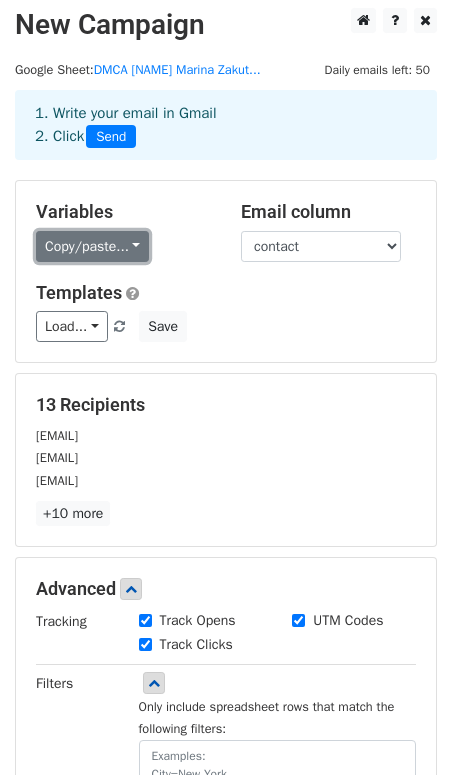 click on "Copy/paste..." at bounding box center [92, 246] 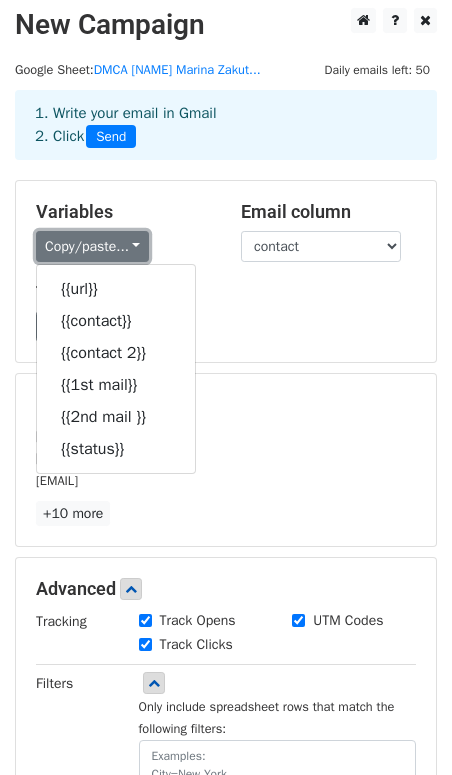 click on "Copy/paste..." at bounding box center [92, 246] 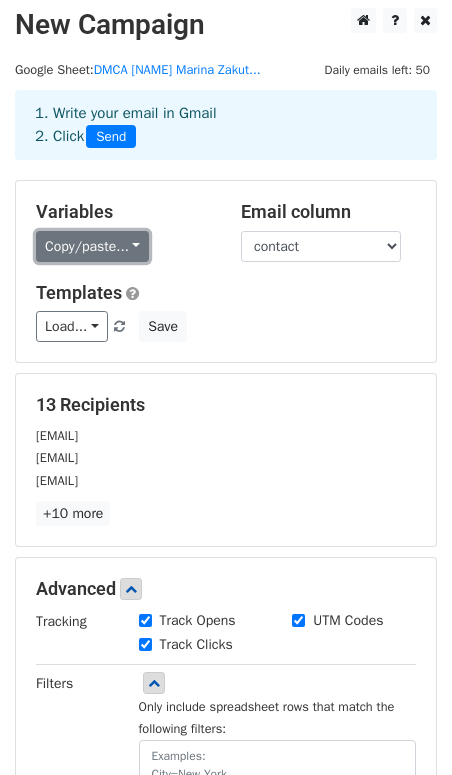 click on "Copy/paste..." at bounding box center (92, 246) 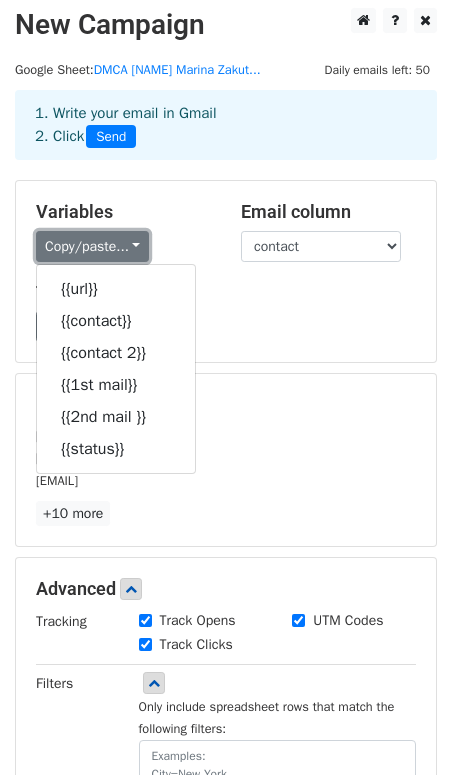 click on "Copy/paste..." at bounding box center (92, 246) 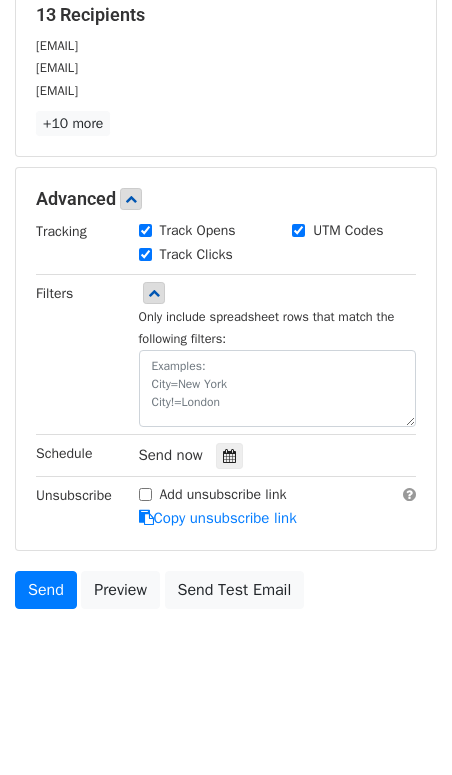scroll, scrollTop: 399, scrollLeft: 0, axis: vertical 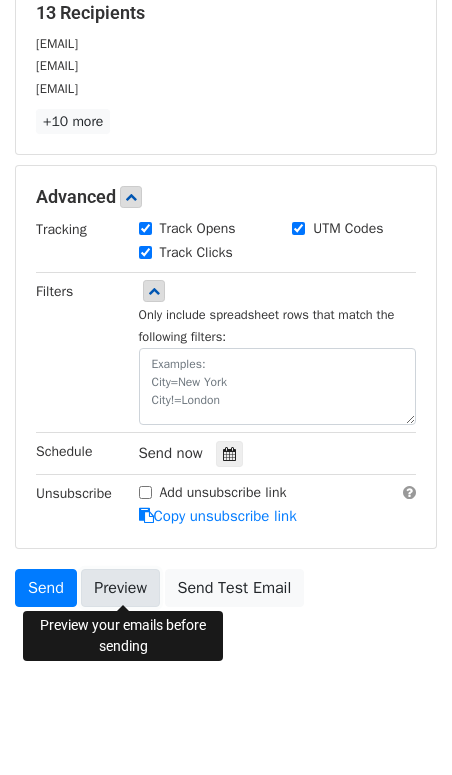 click on "Preview" at bounding box center [120, 588] 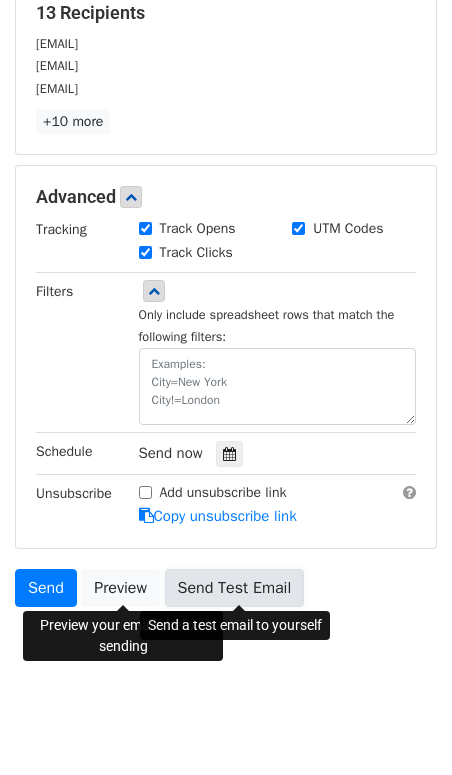 click on "Send Test Email" at bounding box center [235, 588] 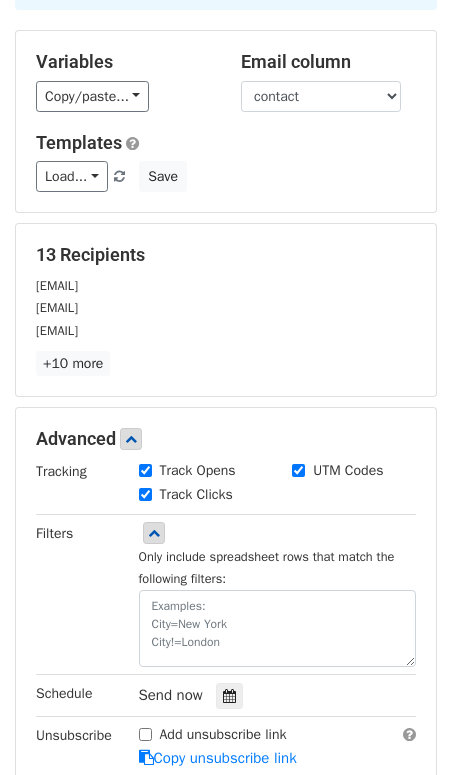 scroll, scrollTop: 155, scrollLeft: 0, axis: vertical 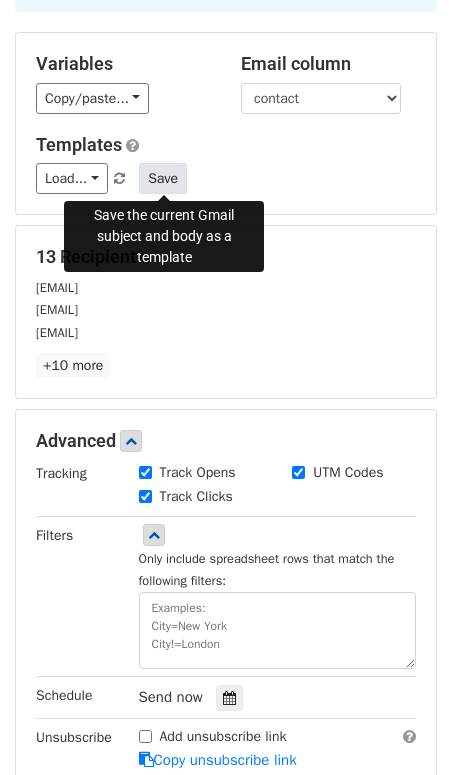 click on "Save" at bounding box center [163, 178] 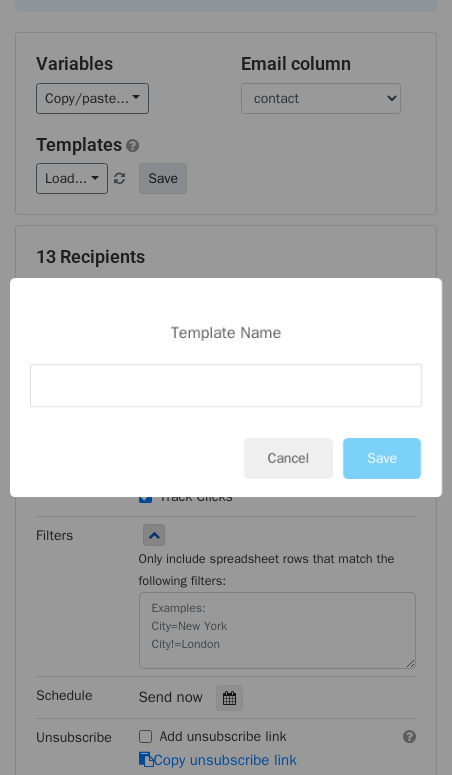 click on "Template Name
Cancel
Save" at bounding box center (226, 387) 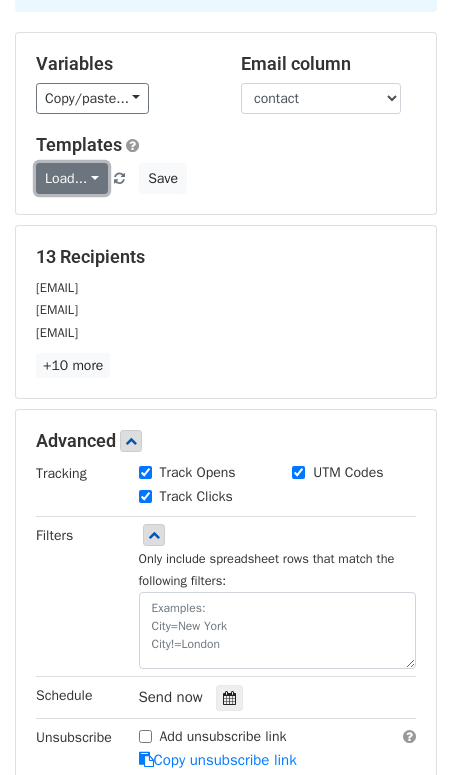 click on "Load..." at bounding box center (72, 178) 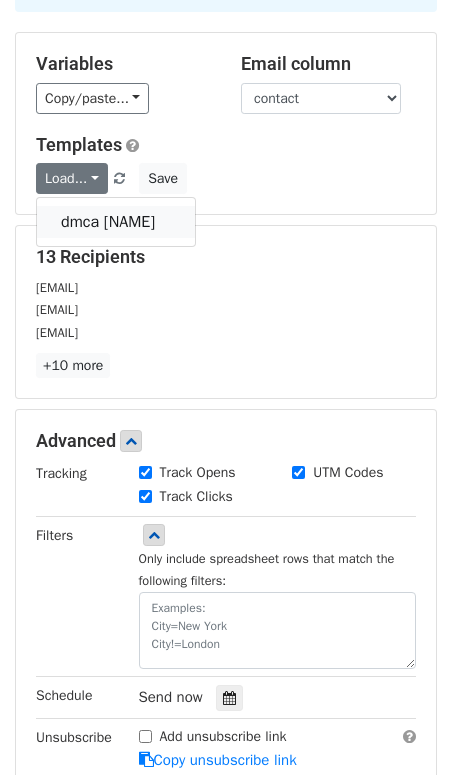 click on "dmca mamalatka" at bounding box center [116, 222] 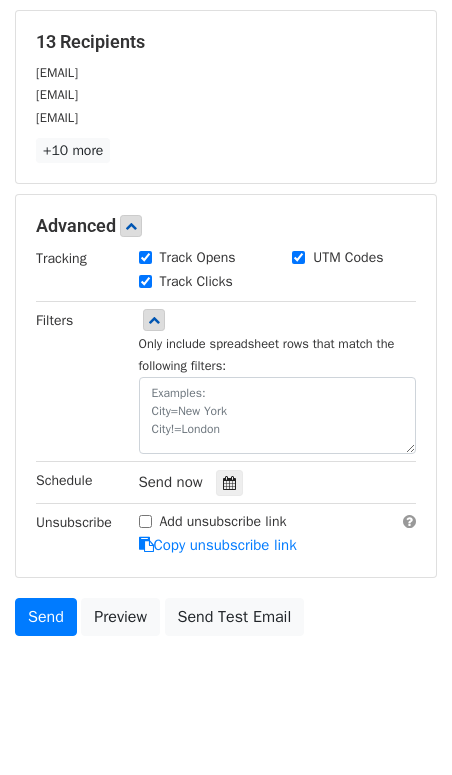 scroll, scrollTop: 399, scrollLeft: 0, axis: vertical 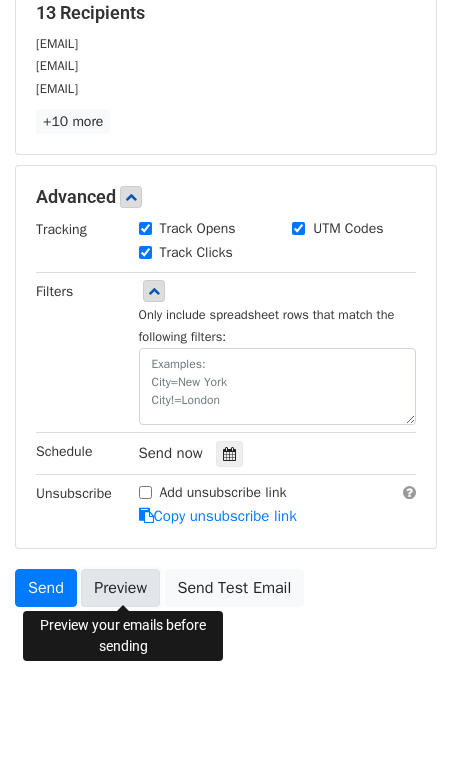click on "Preview" at bounding box center [120, 588] 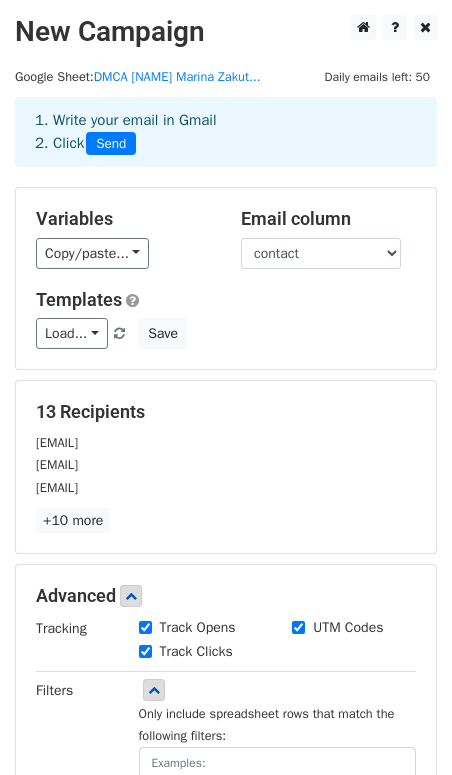 scroll, scrollTop: 399, scrollLeft: 0, axis: vertical 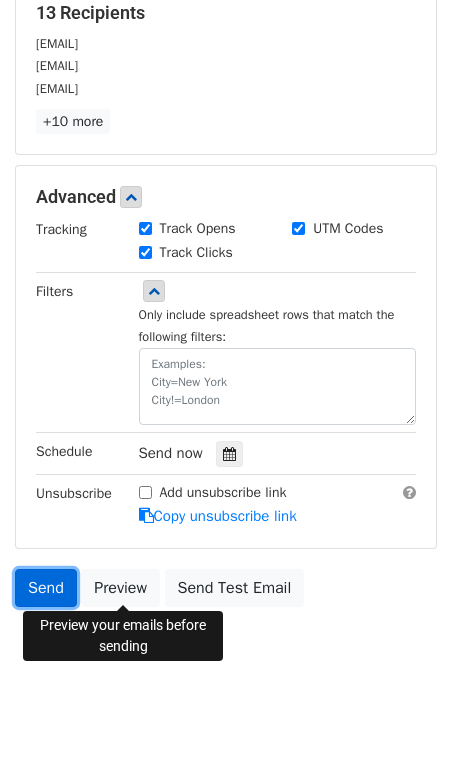 click on "Send" at bounding box center [46, 588] 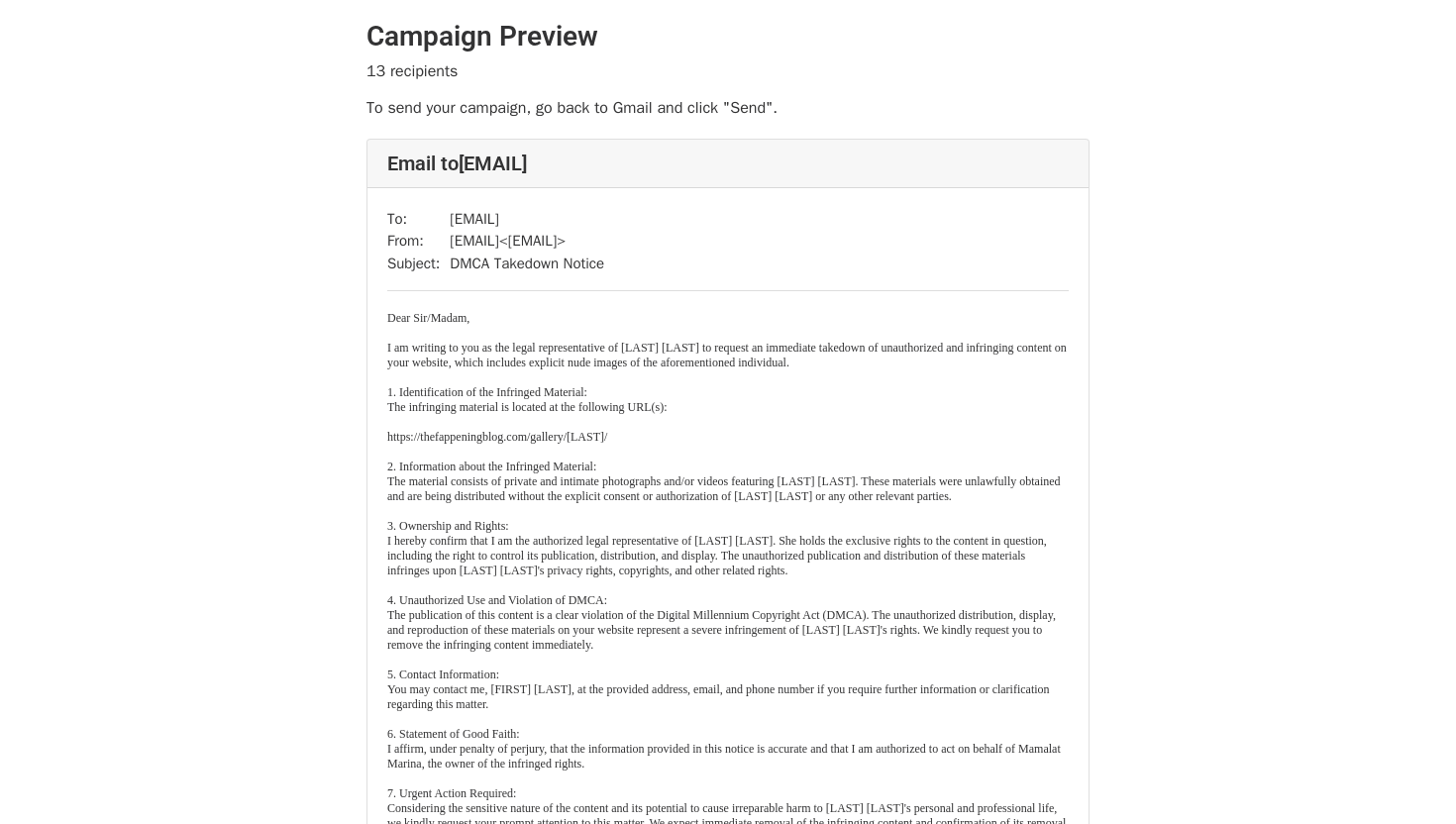 scroll, scrollTop: 0, scrollLeft: 0, axis: both 